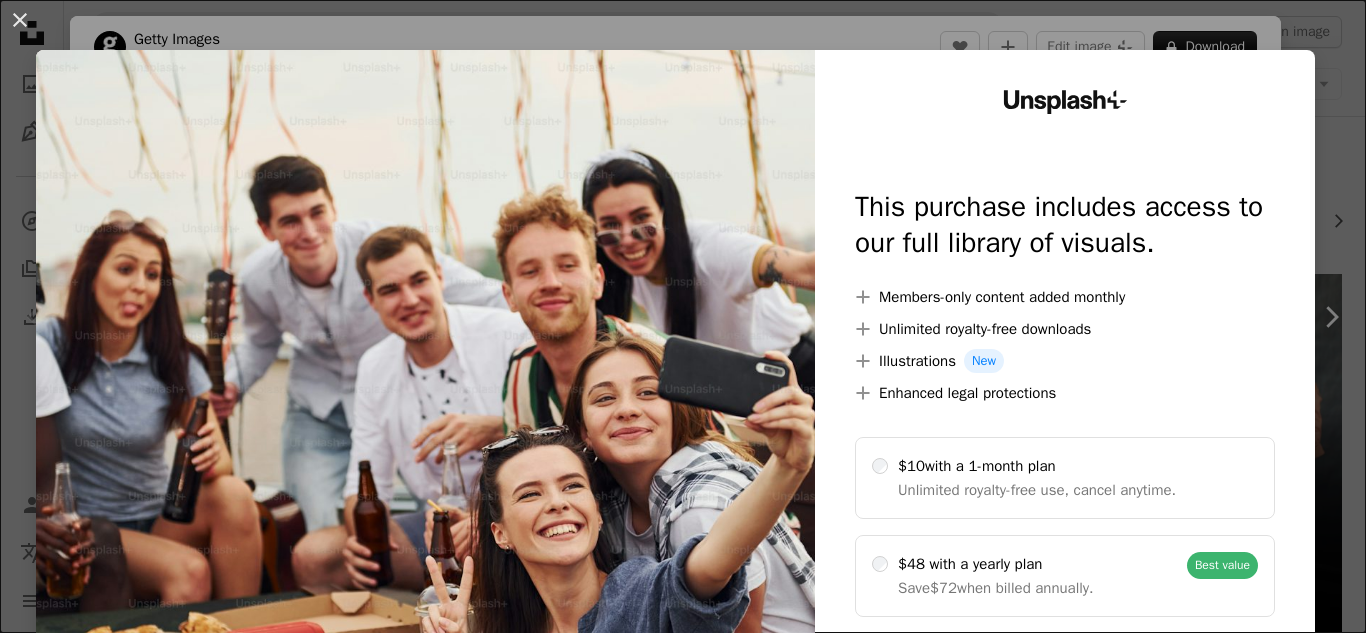 scroll, scrollTop: 0, scrollLeft: 0, axis: both 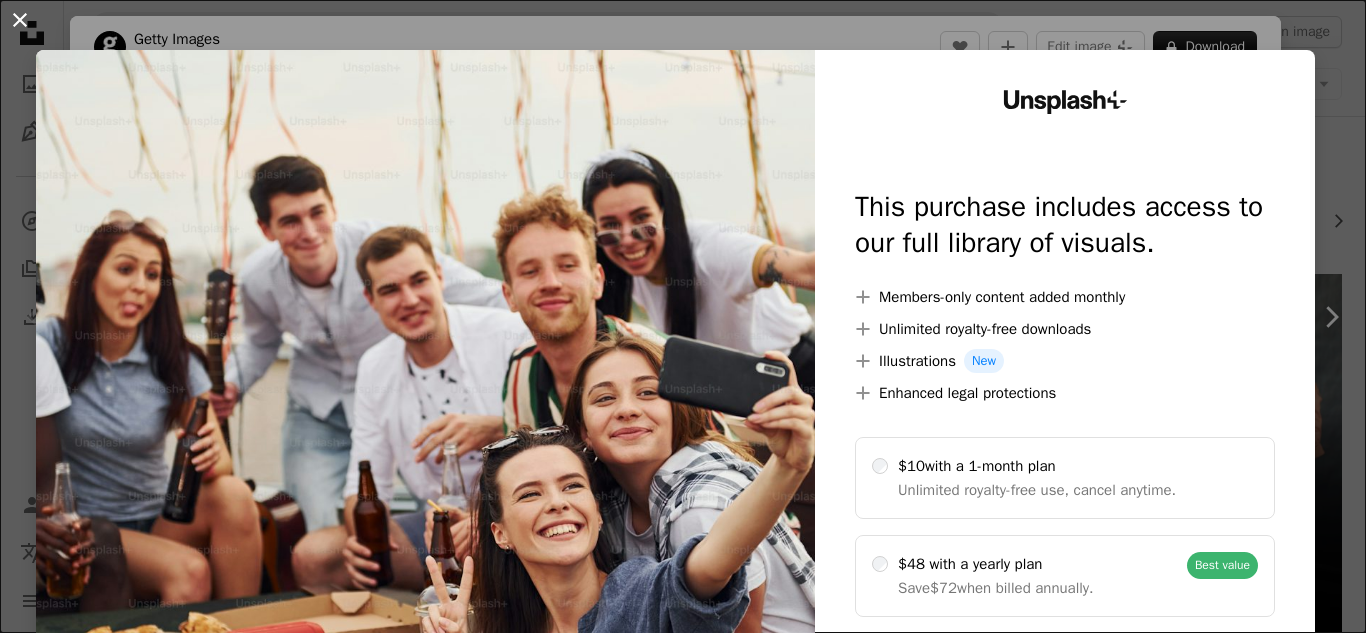 click on "An X shape" at bounding box center (20, 20) 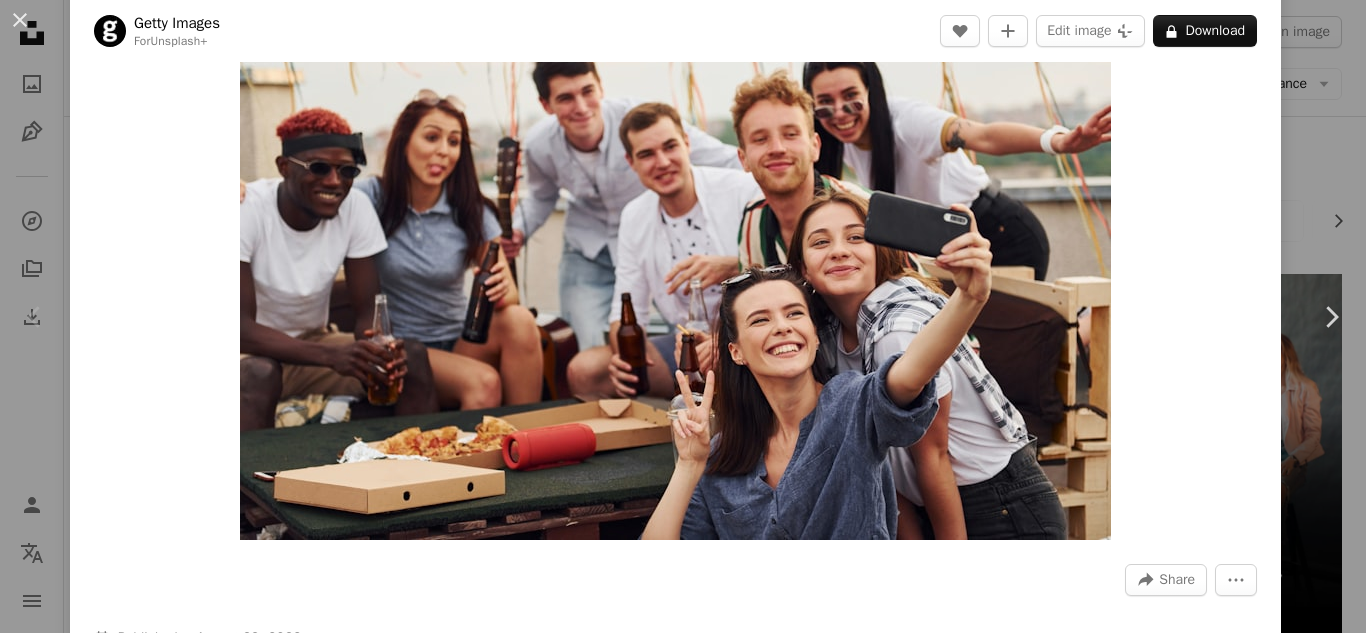 scroll, scrollTop: 128, scrollLeft: 0, axis: vertical 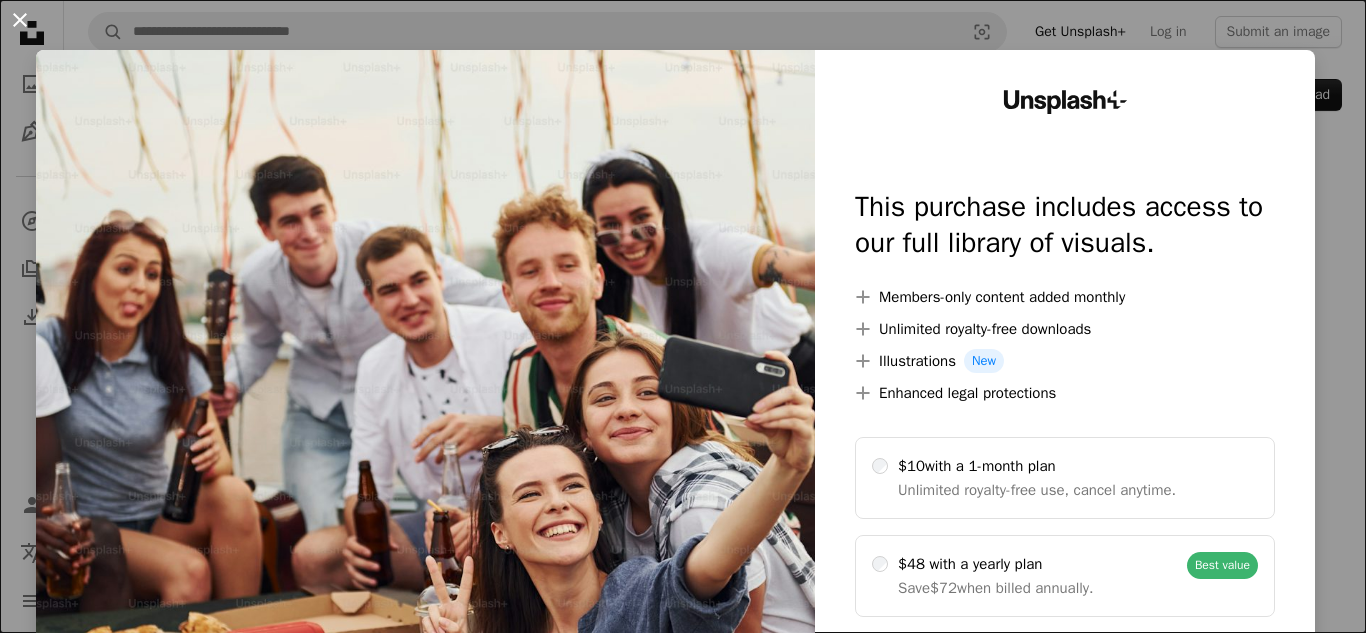 click on "An X shape" at bounding box center (20, 20) 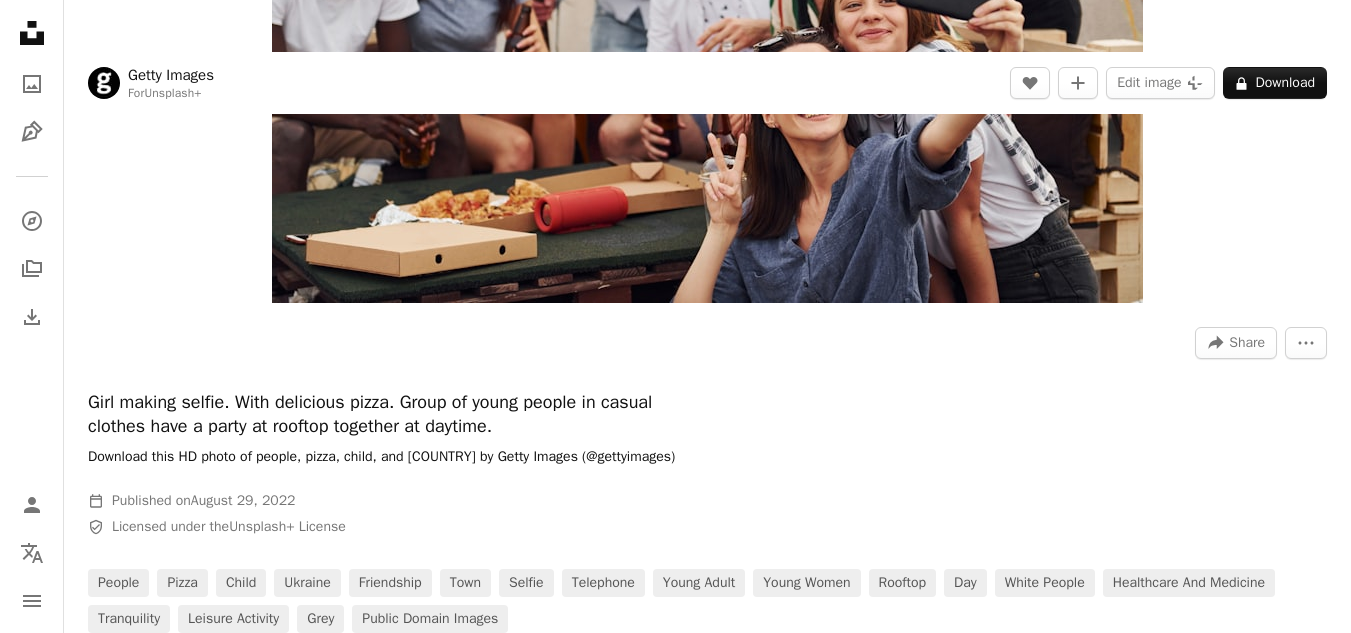 scroll, scrollTop: 456, scrollLeft: 0, axis: vertical 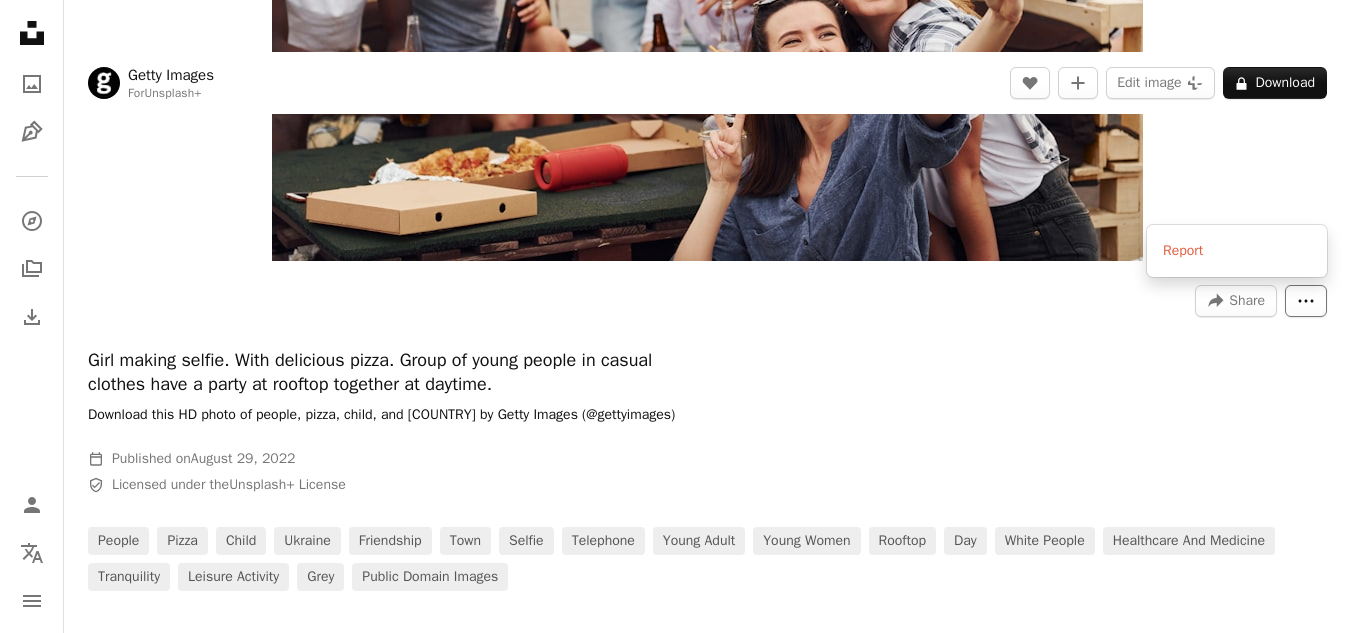 click on "More Actions" at bounding box center (1306, 301) 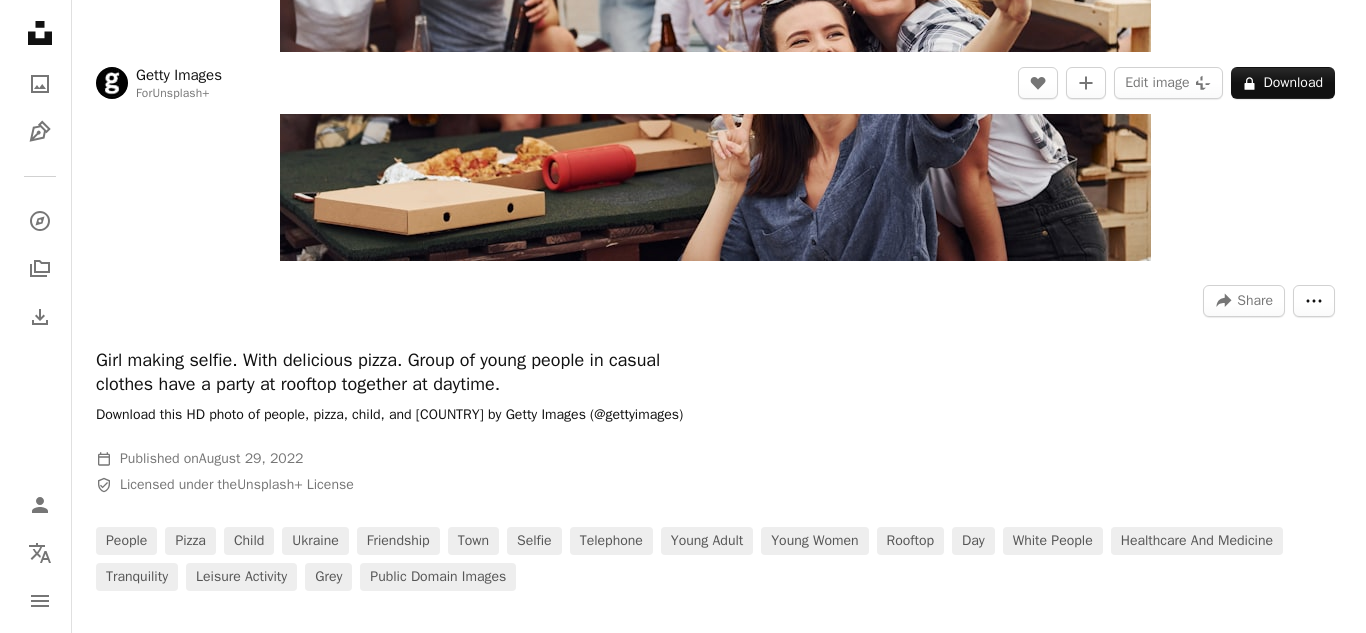 scroll, scrollTop: 1002, scrollLeft: 0, axis: vertical 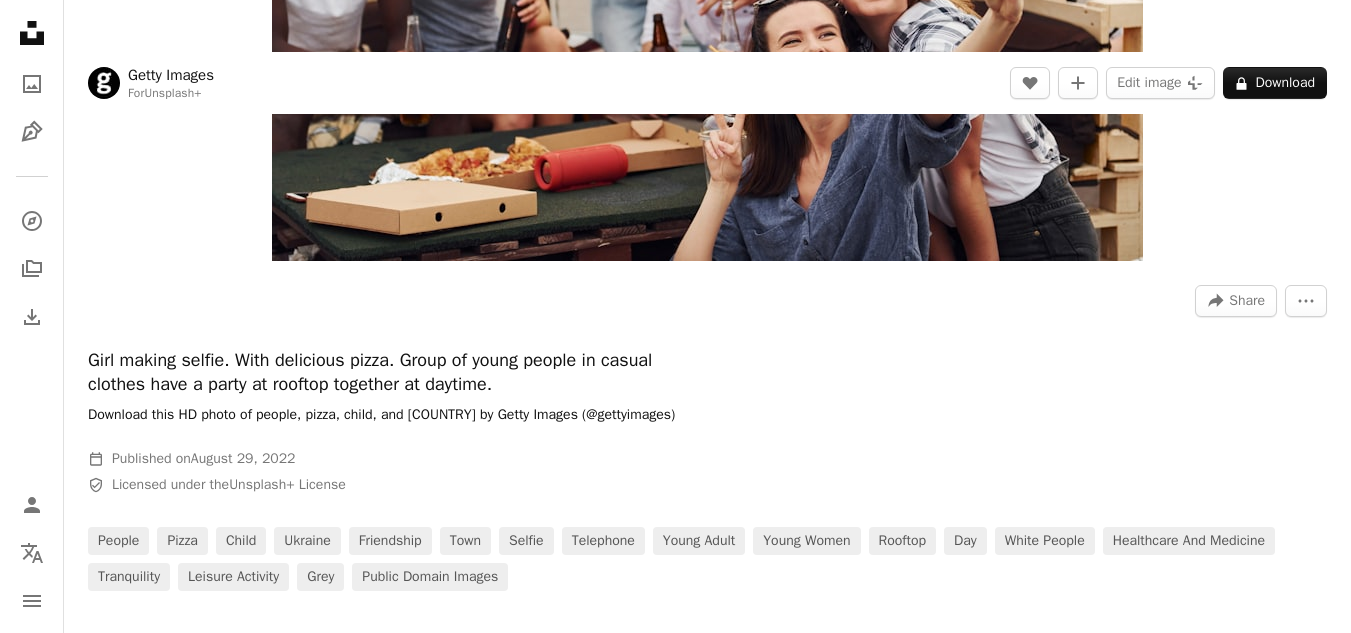 click on "A lock   Download" at bounding box center (1256, 947) 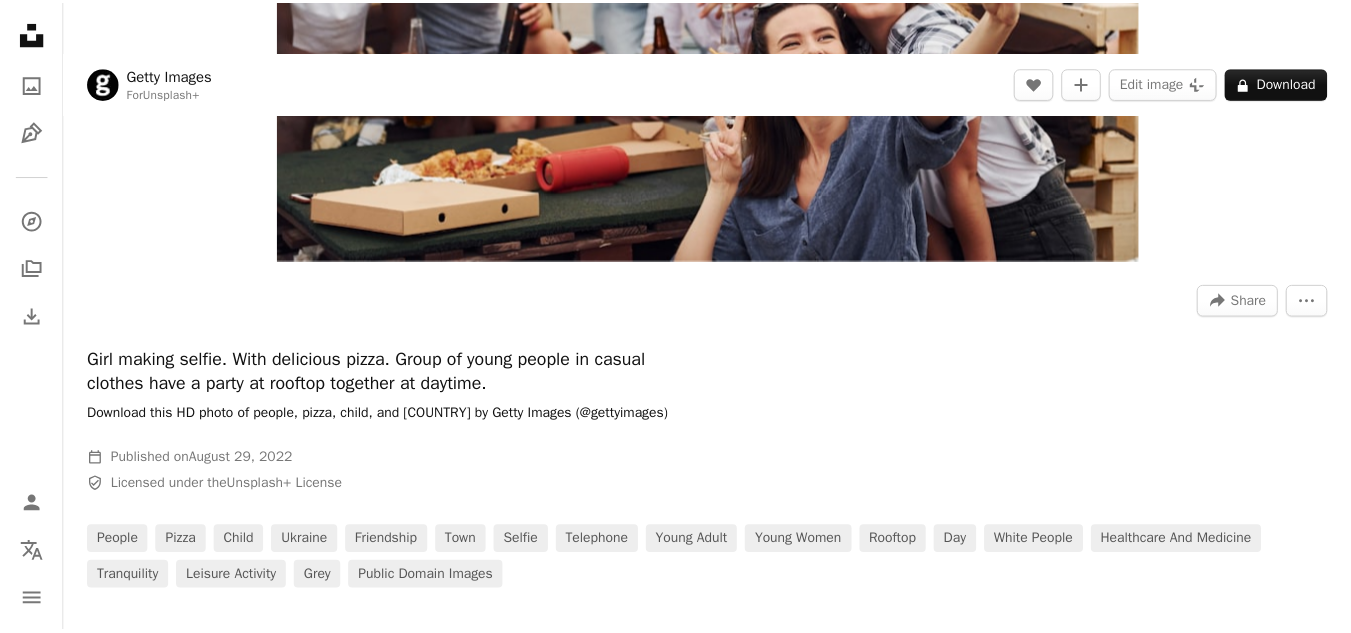 scroll, scrollTop: 55, scrollLeft: 0, axis: vertical 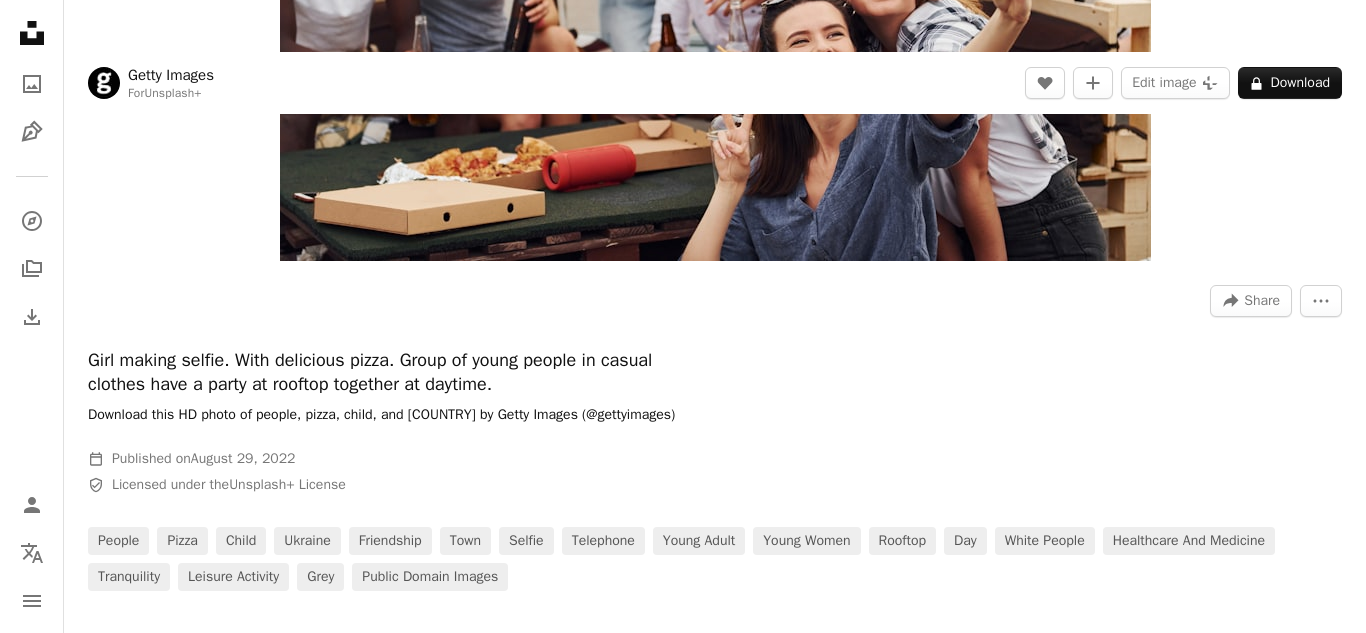 click on "An X shape" at bounding box center [20, 20] 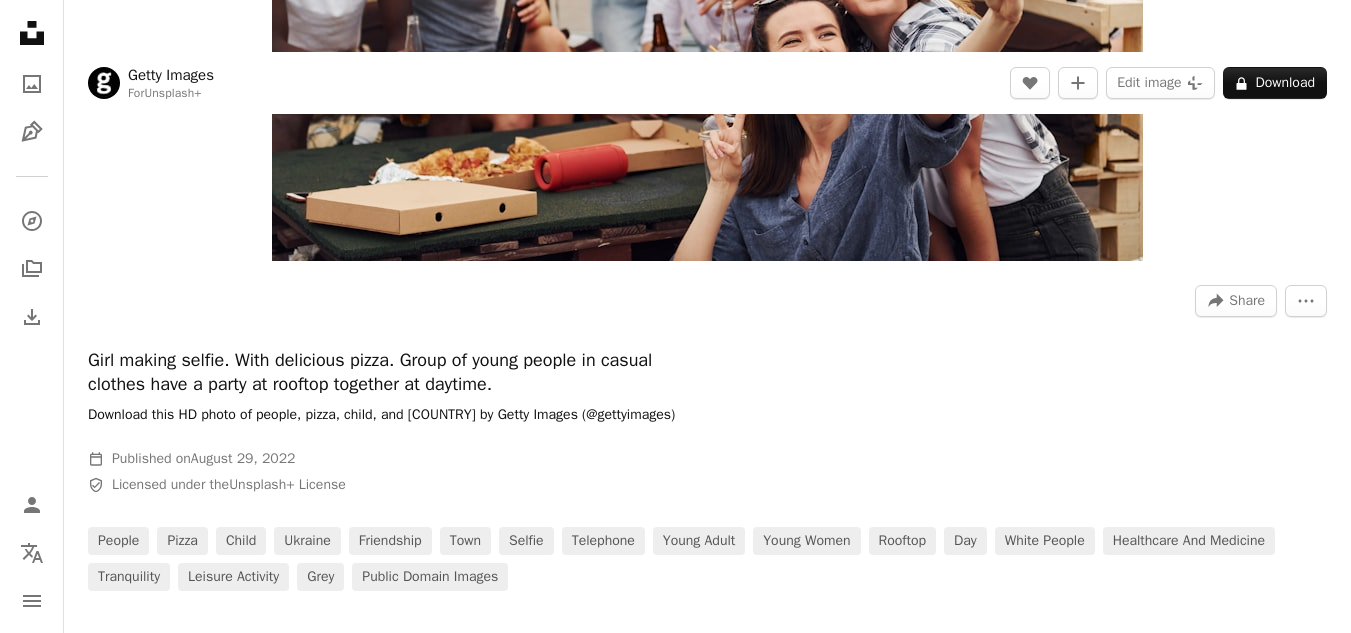 scroll, scrollTop: 0, scrollLeft: 0, axis: both 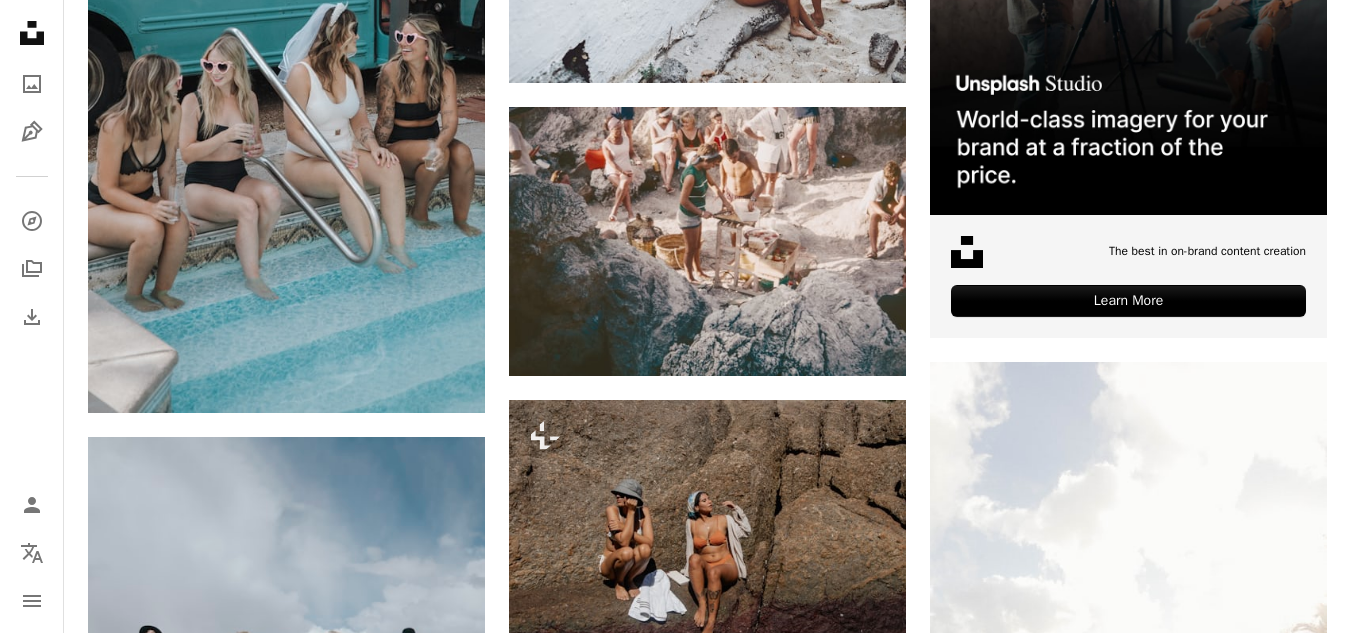 click on "**********" at bounding box center (510, -424) 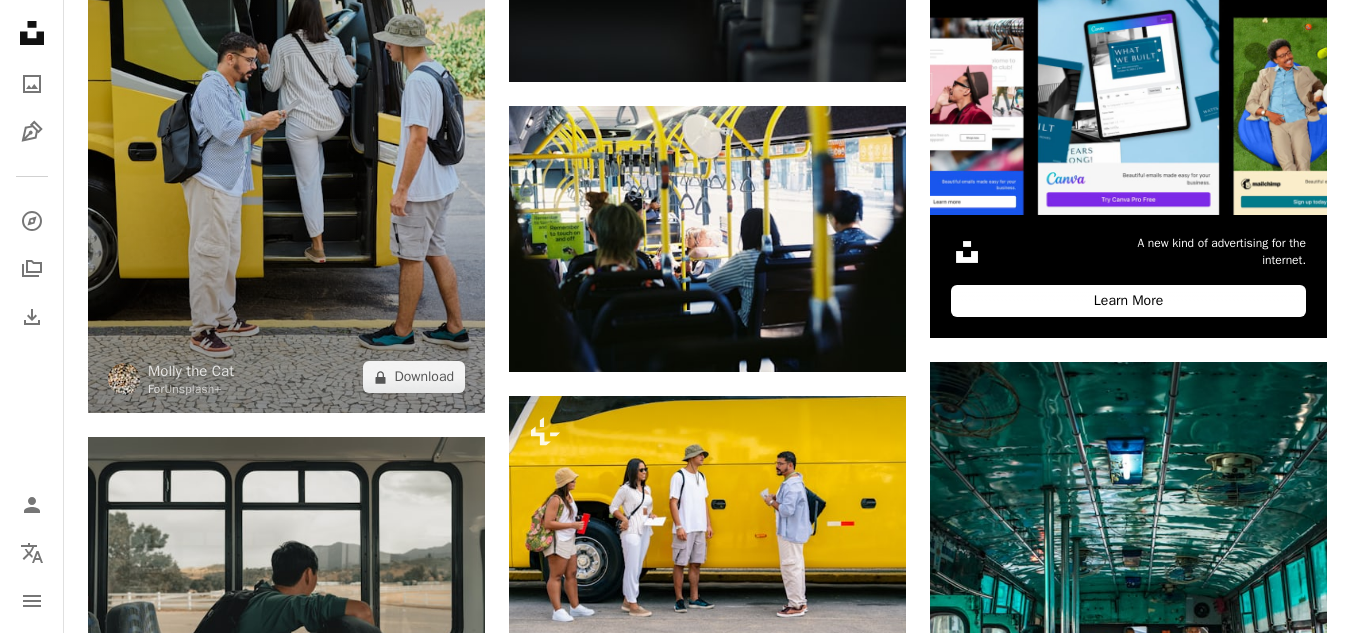 scroll, scrollTop: 0, scrollLeft: 0, axis: both 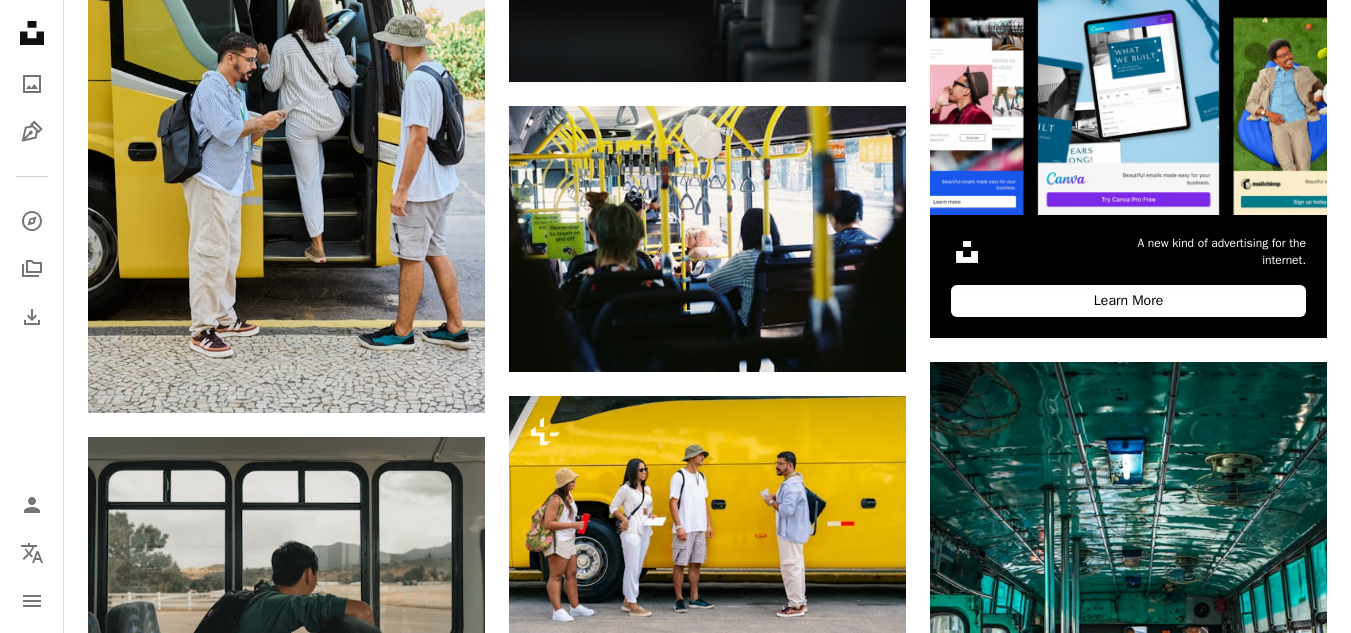 click on "**********" at bounding box center [510, -424] 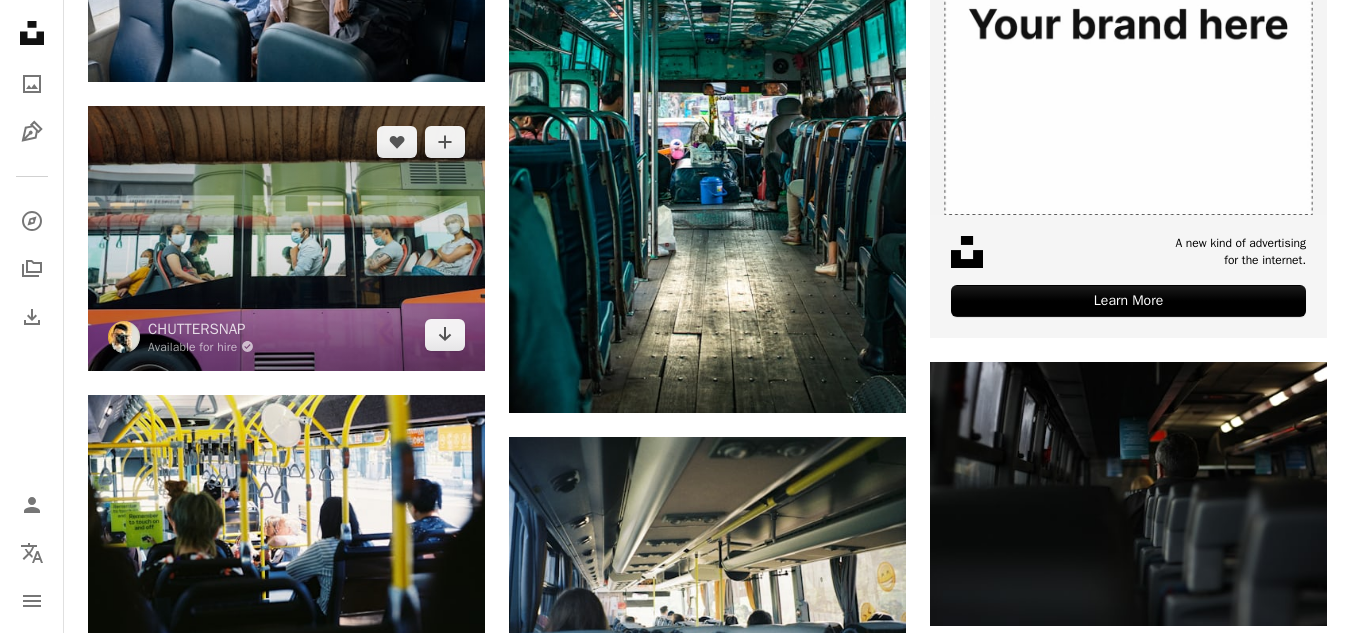 scroll, scrollTop: 0, scrollLeft: 0, axis: both 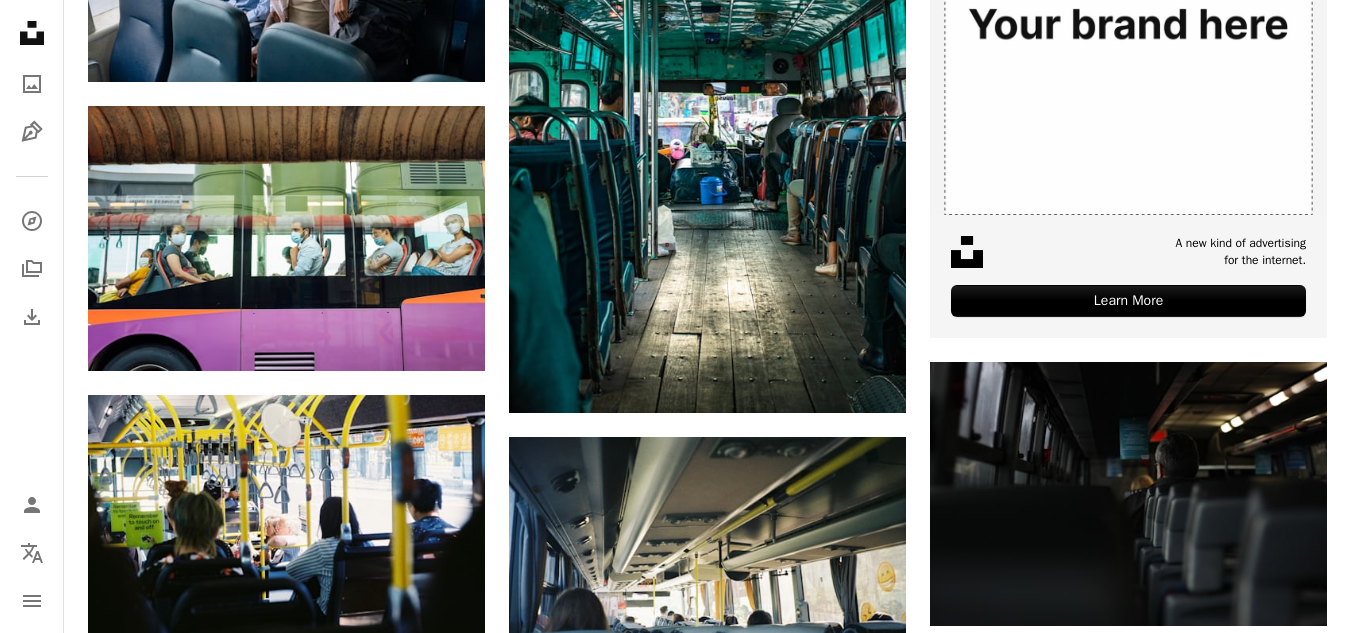 click on "**********" at bounding box center [510, -424] 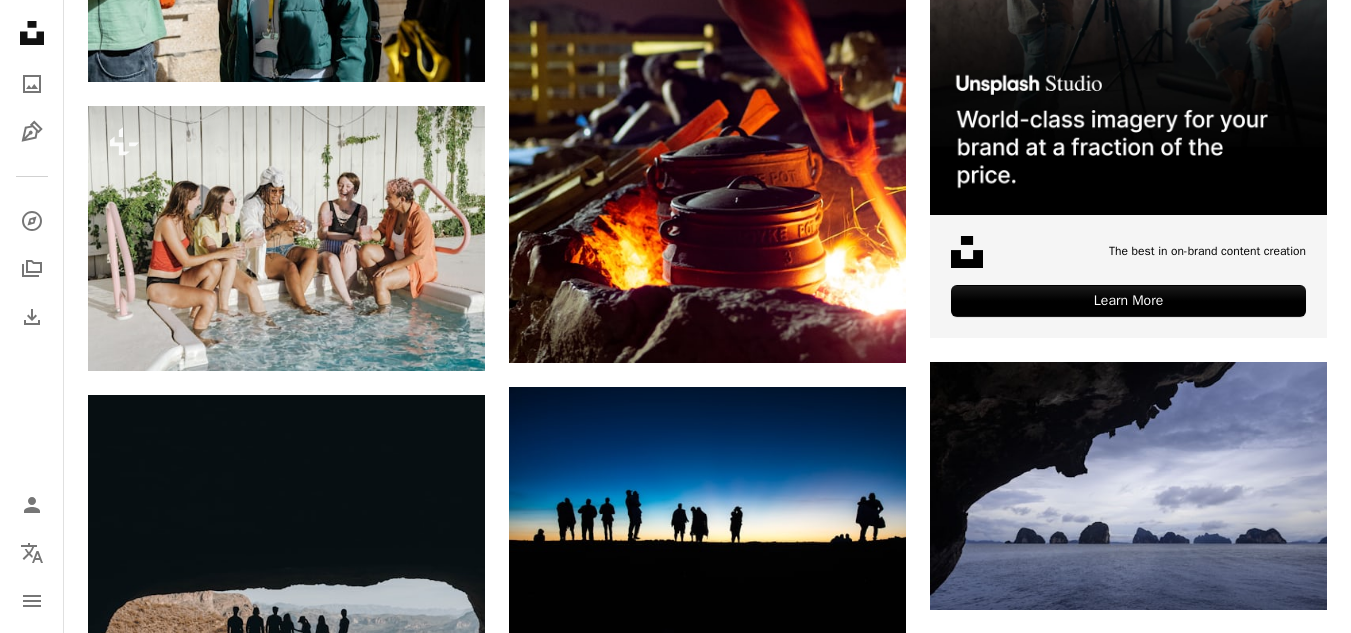 scroll, scrollTop: 3126, scrollLeft: 0, axis: vertical 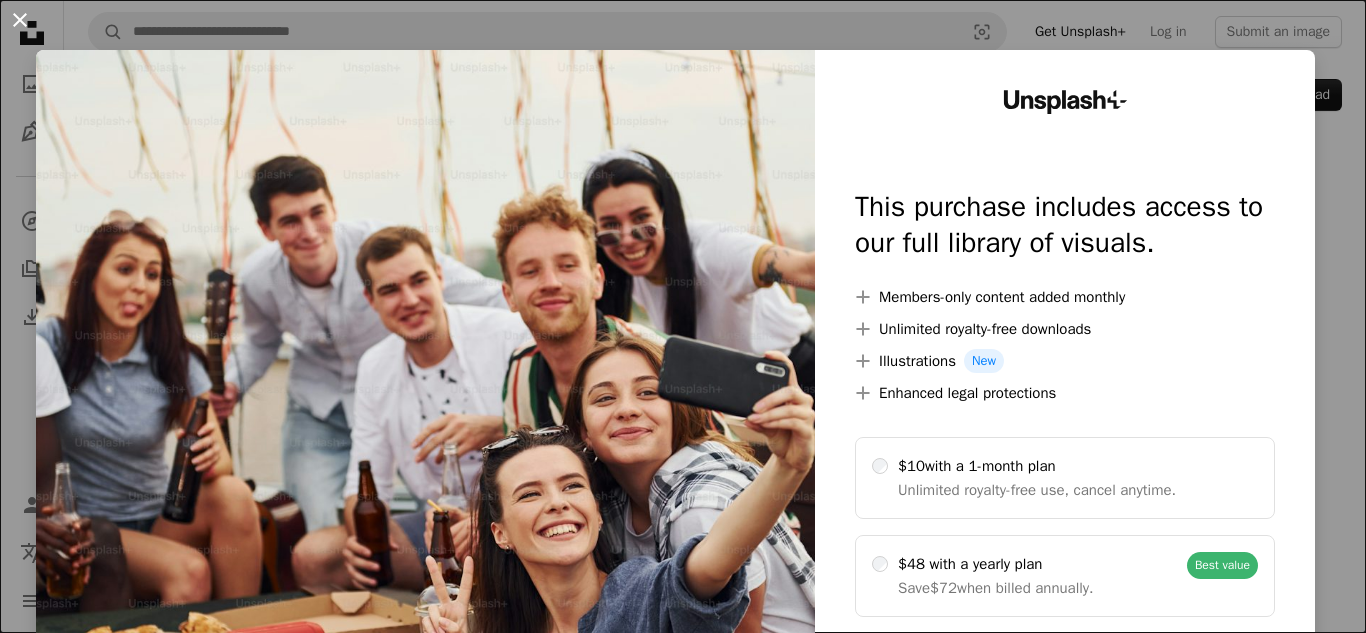 click on "An X shape" at bounding box center (20, 20) 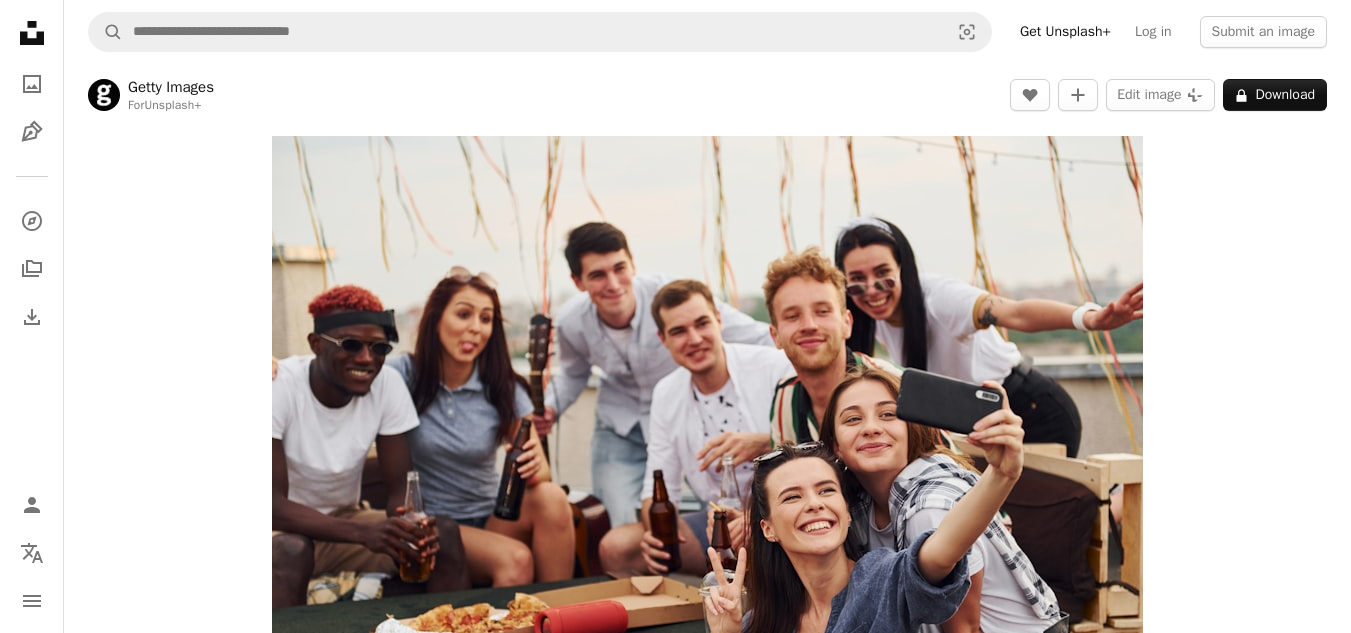 click on "Zoom in" at bounding box center [707, 426] 